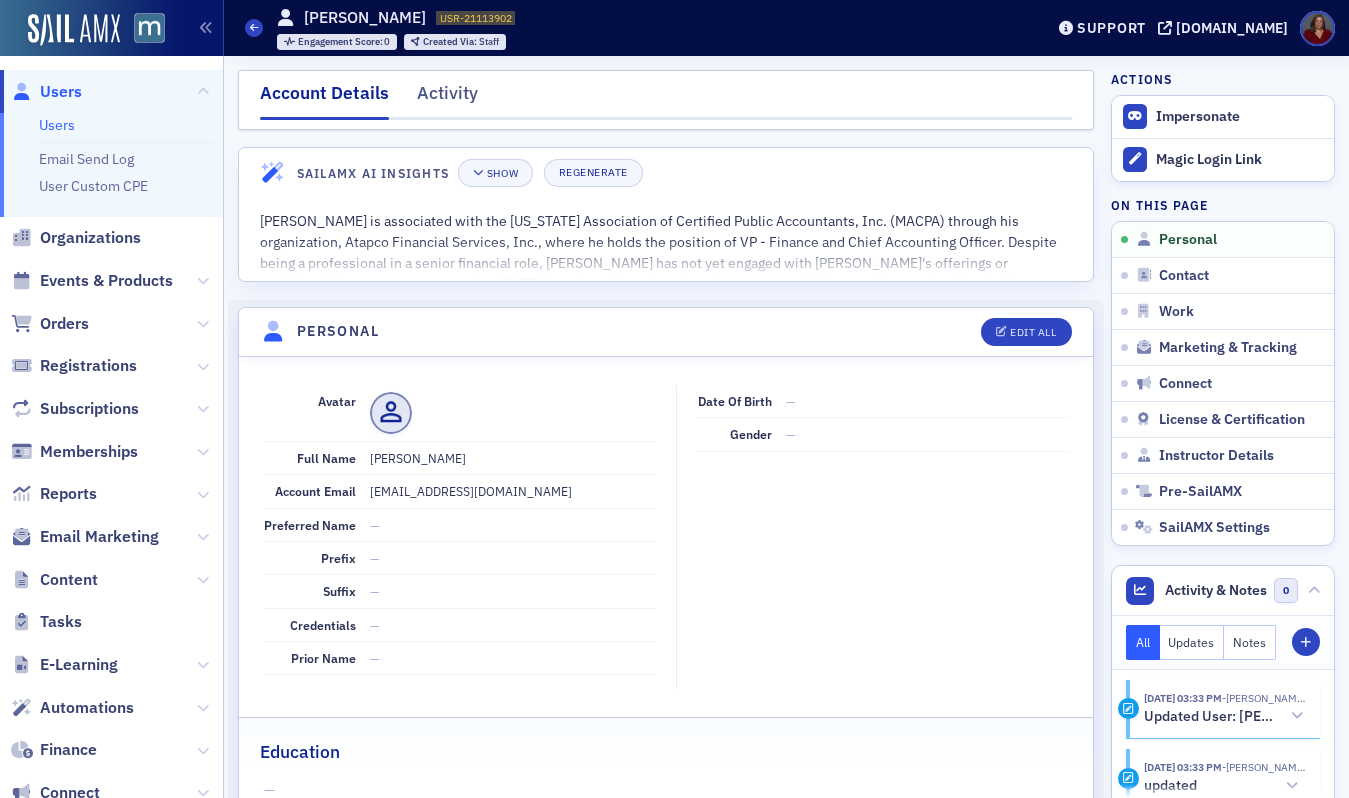 scroll, scrollTop: 0, scrollLeft: 0, axis: both 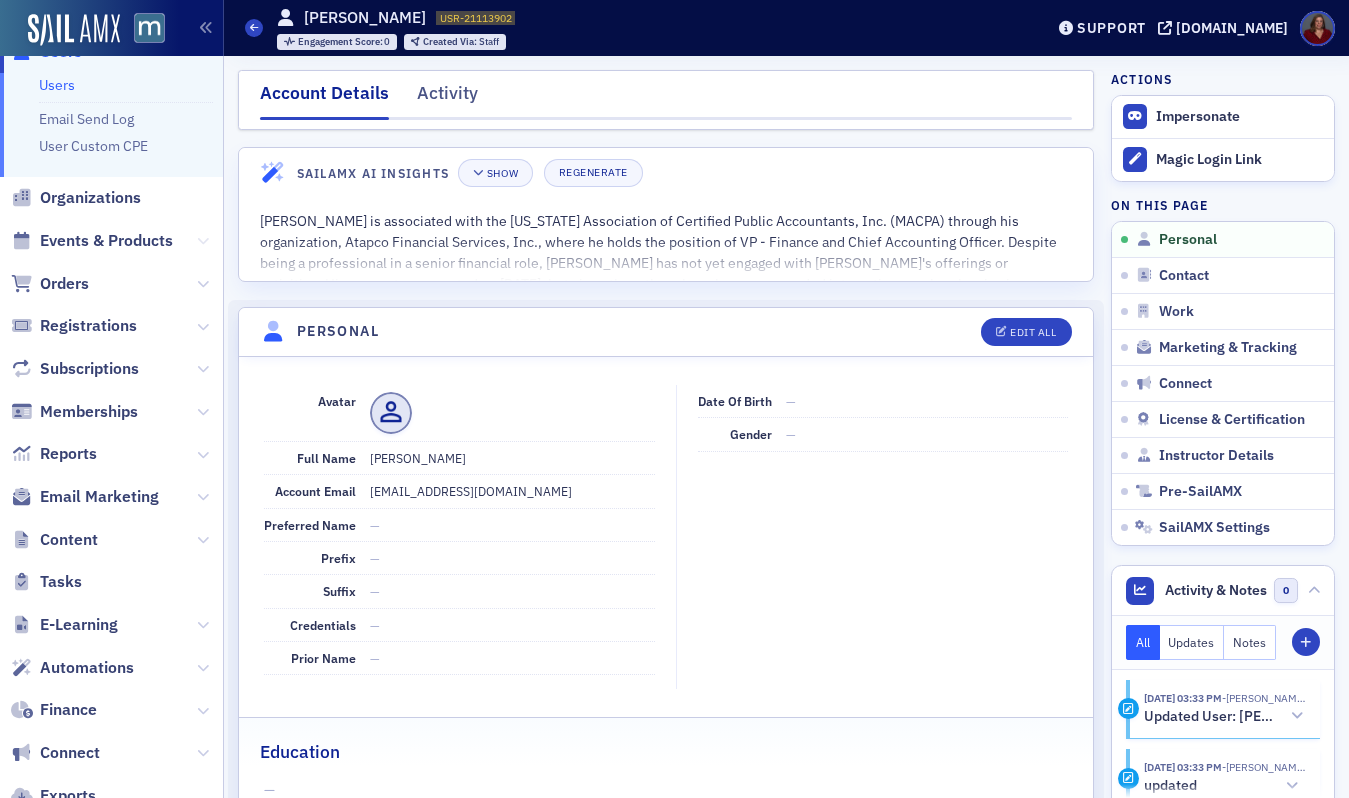 click 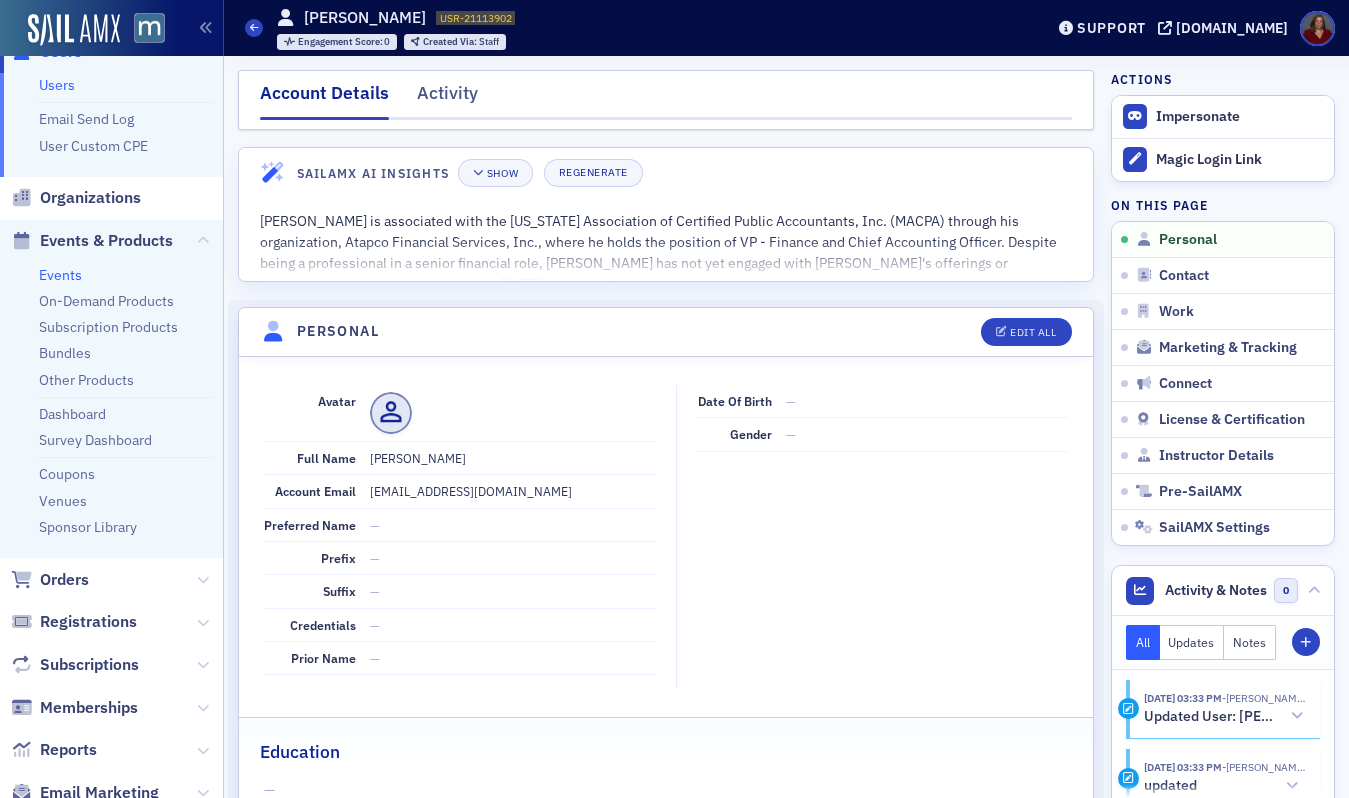 click on "Events" 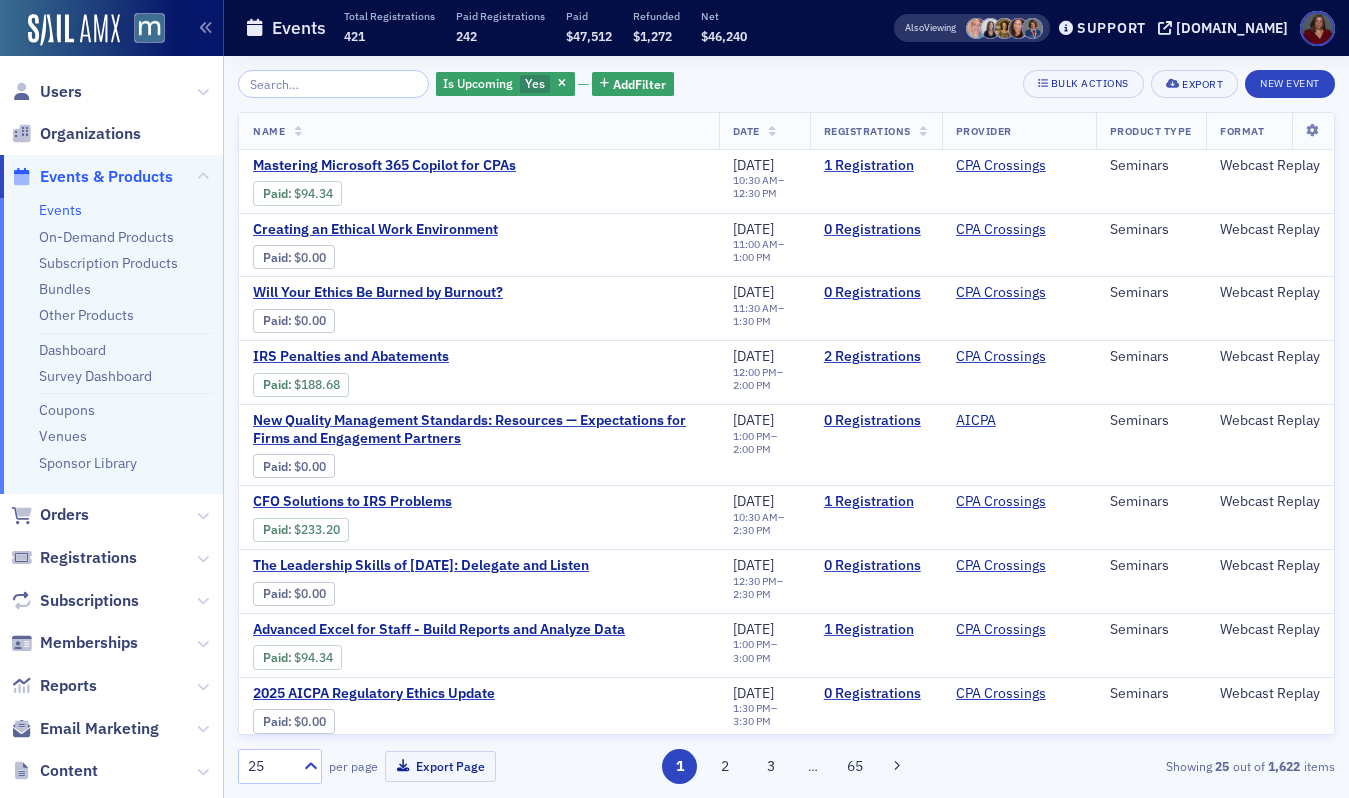 scroll, scrollTop: 0, scrollLeft: 0, axis: both 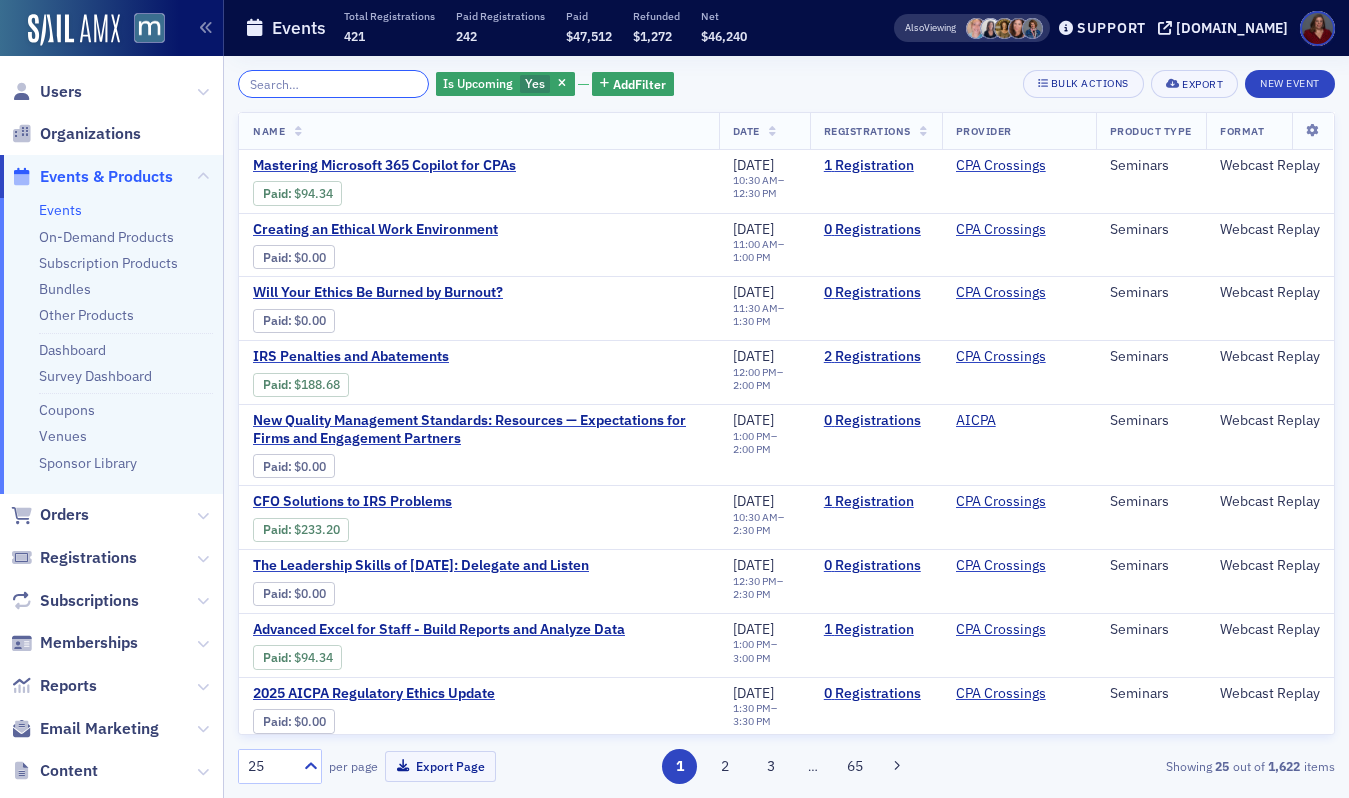 click 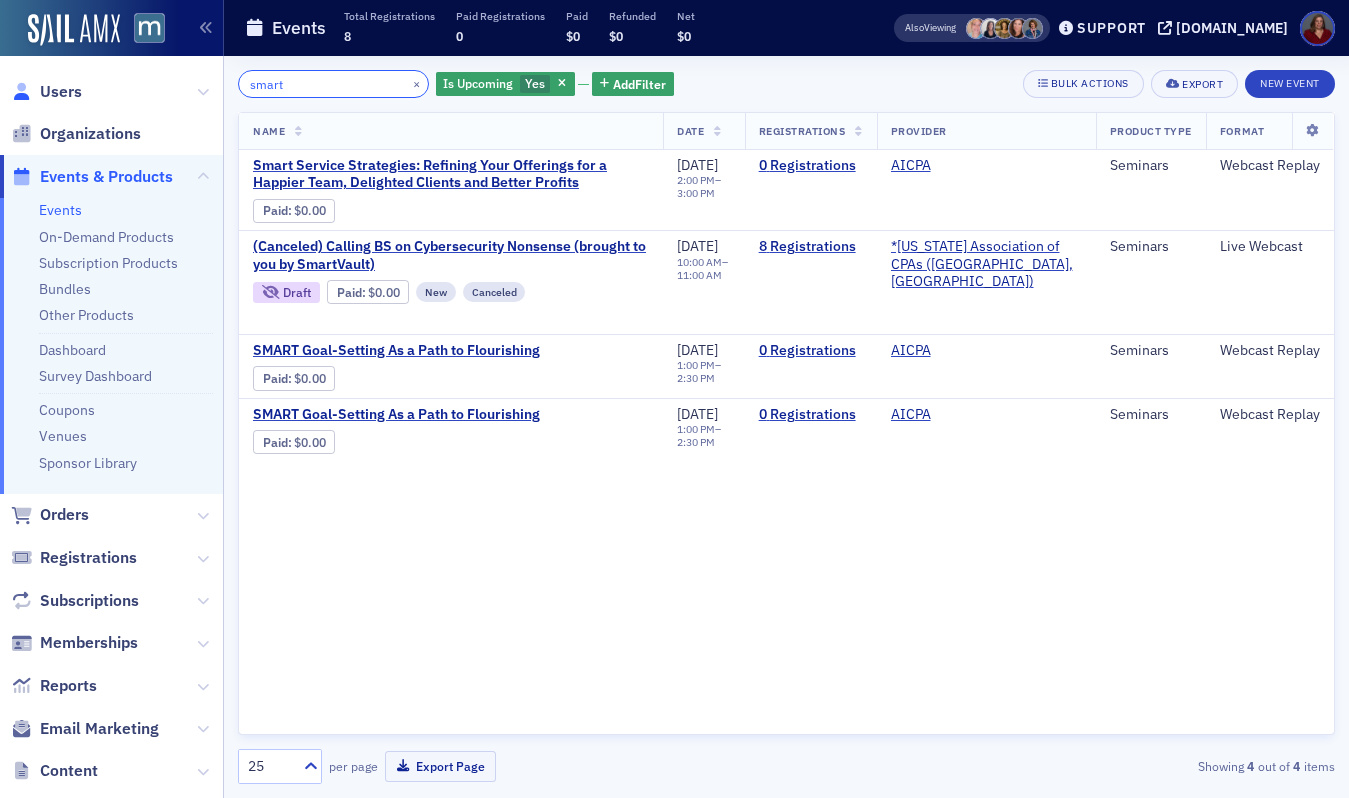 type on "smart" 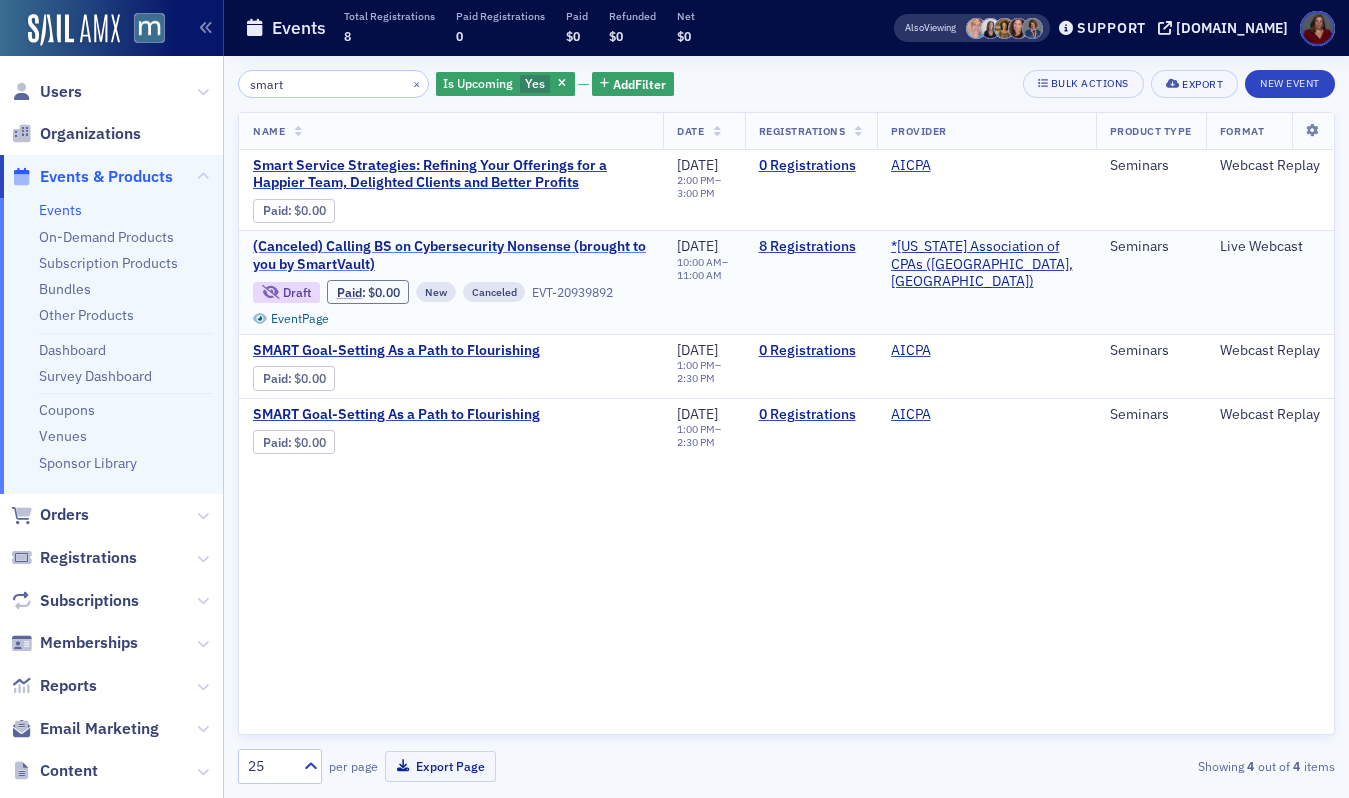 click on "(Canceled) Calling BS on Cybersecurity Nonsense (brought to you by SmartVault)" 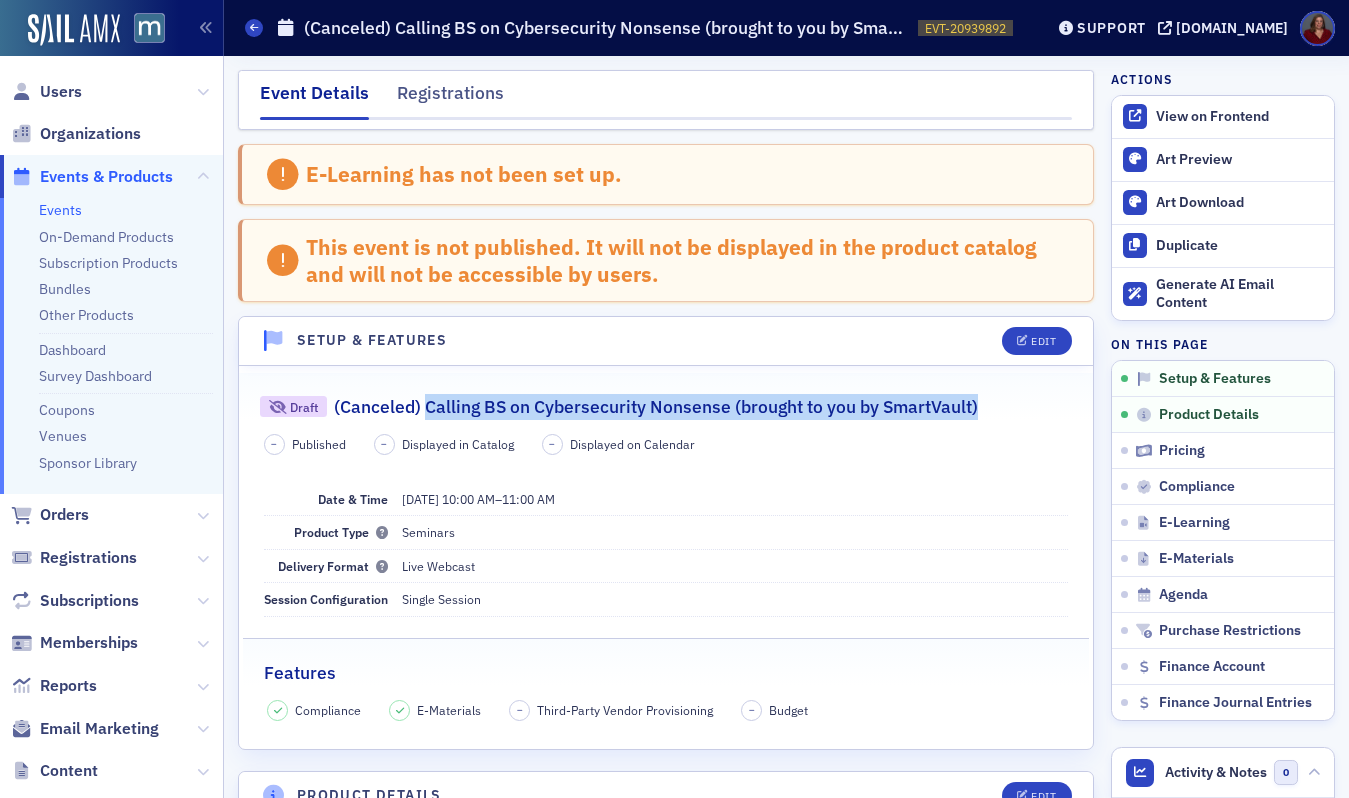 drag, startPoint x: 426, startPoint y: 409, endPoint x: 1005, endPoint y: 407, distance: 579.0035 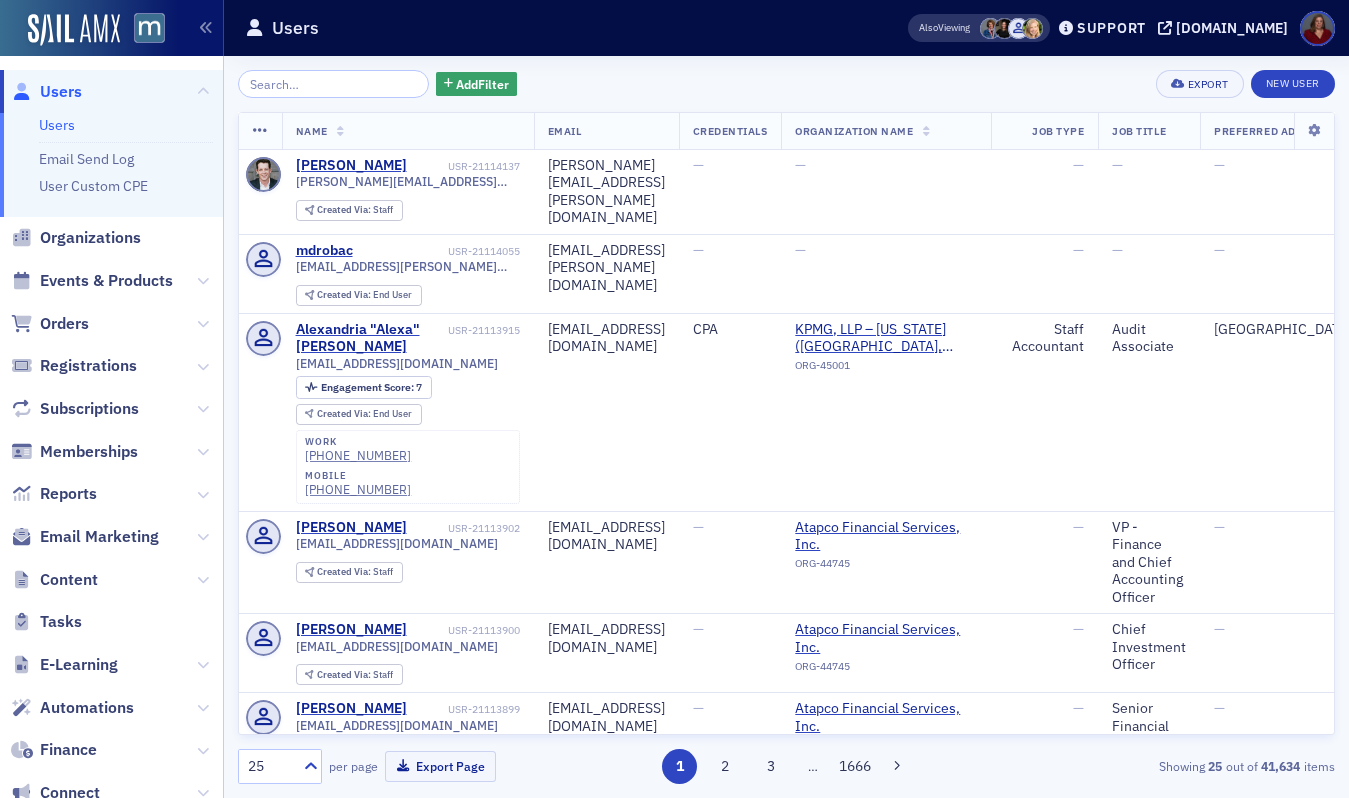 scroll, scrollTop: 0, scrollLeft: 0, axis: both 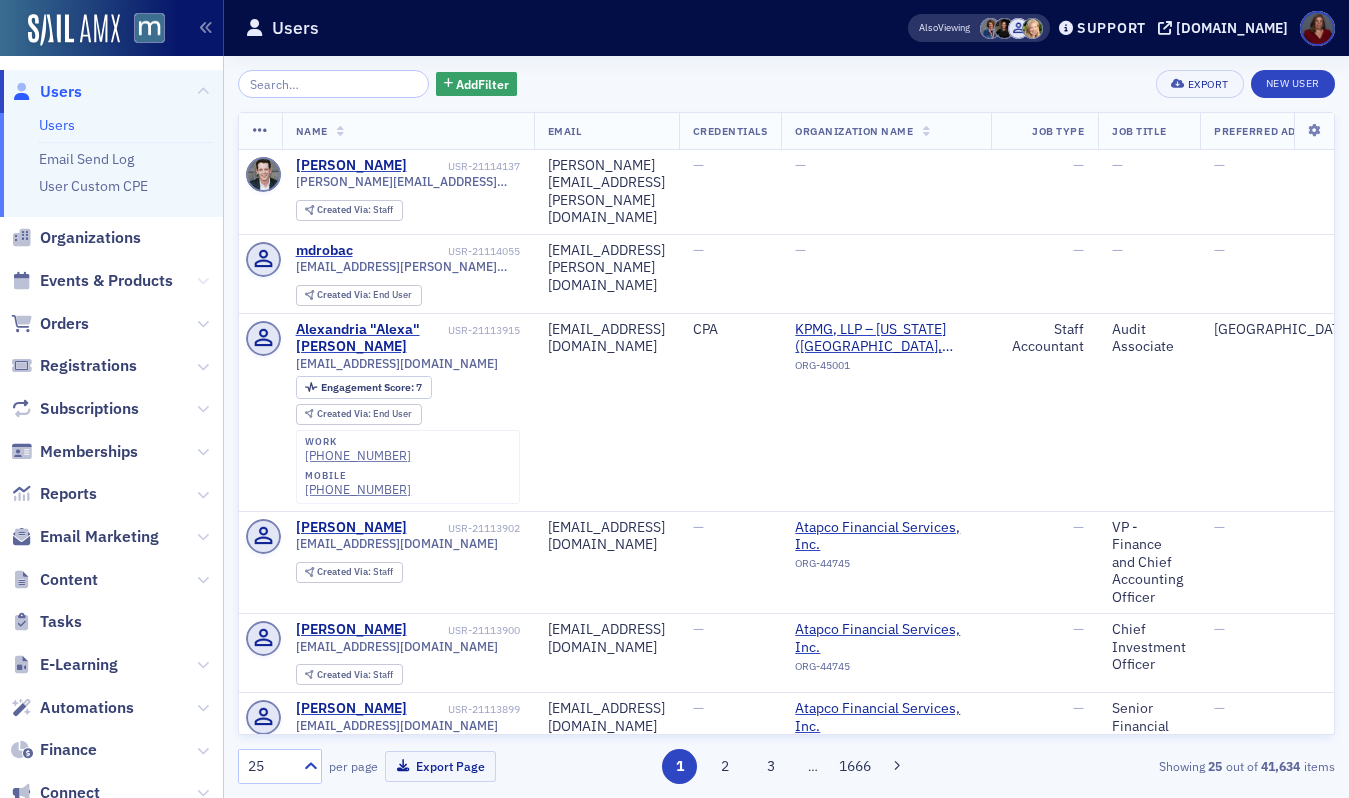 click 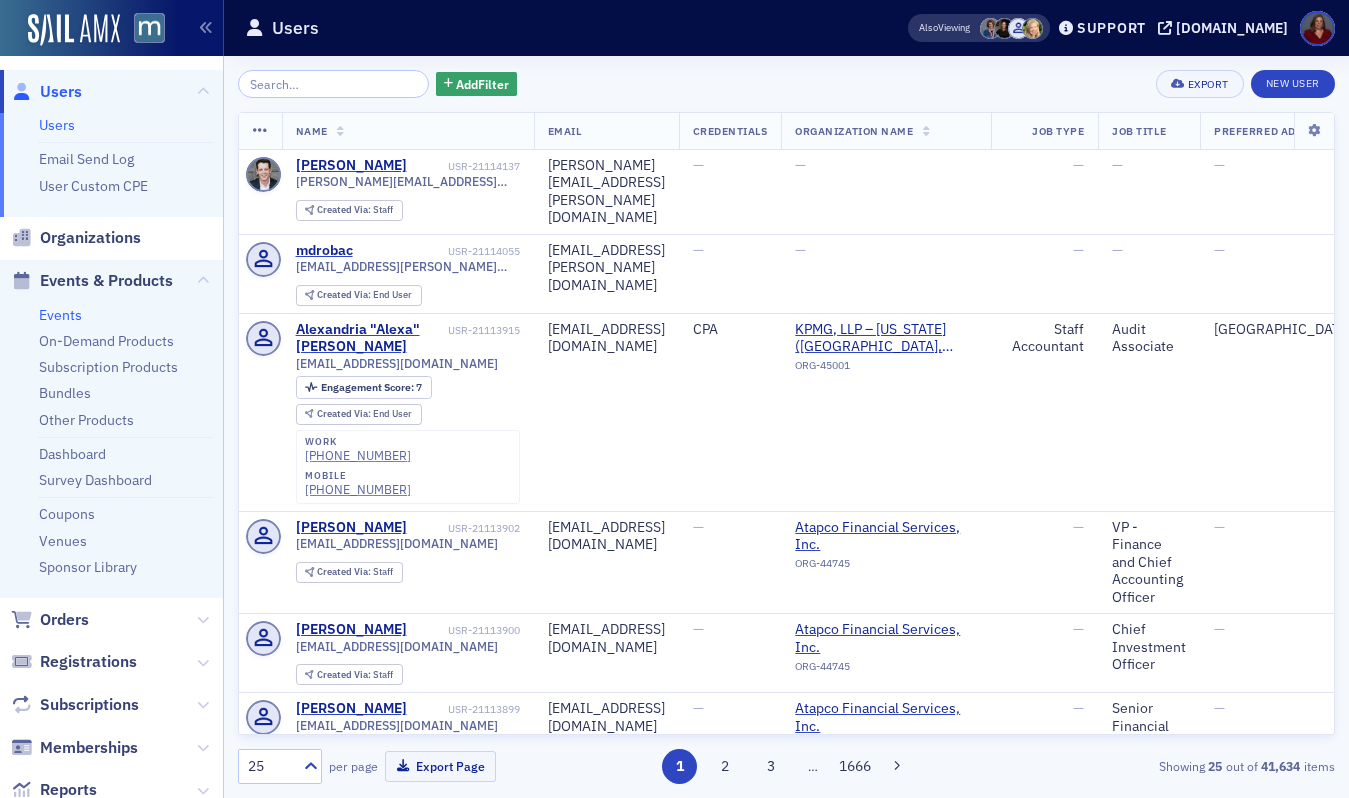 click on "Events" 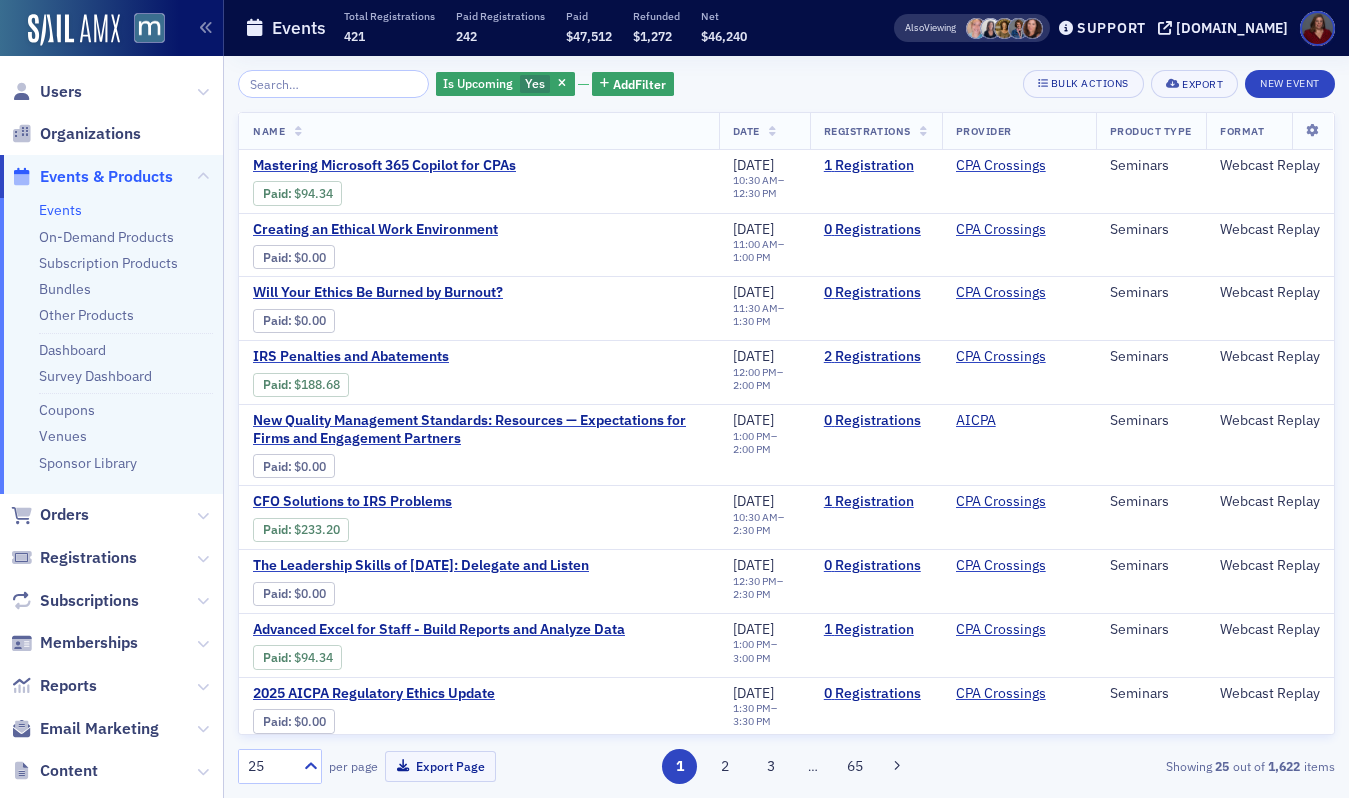 scroll, scrollTop: 0, scrollLeft: 0, axis: both 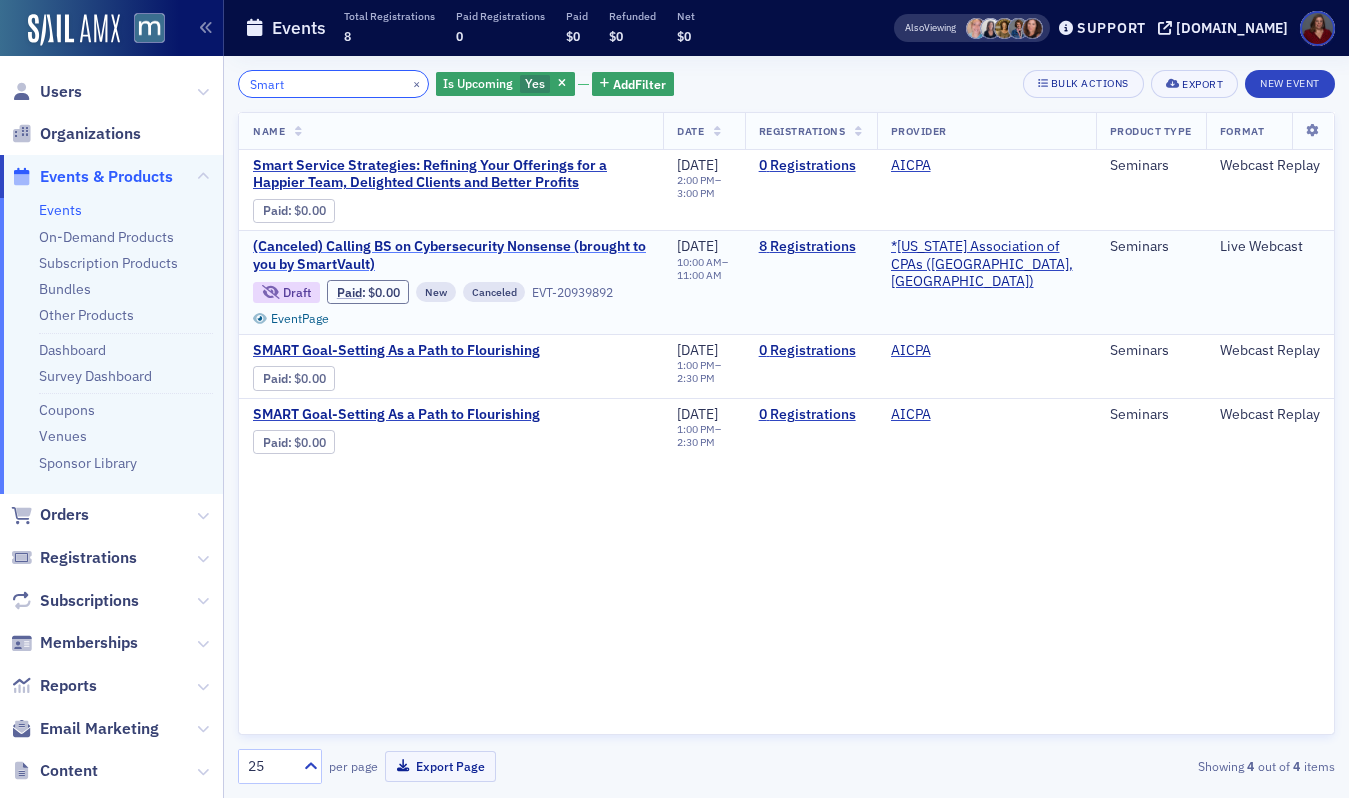 type on "Smart" 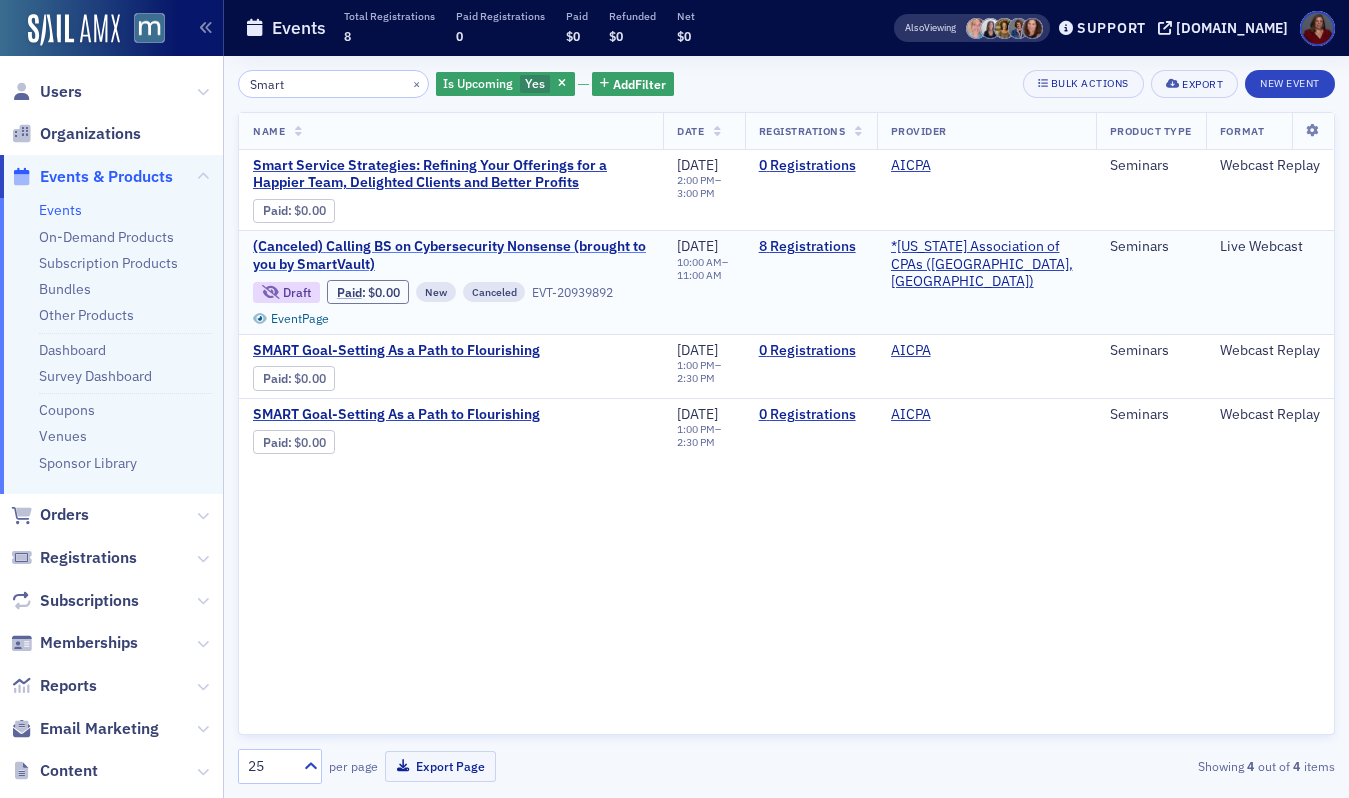 click on "(Canceled) Calling BS on Cybersecurity Nonsense (brought to you by SmartVault)" 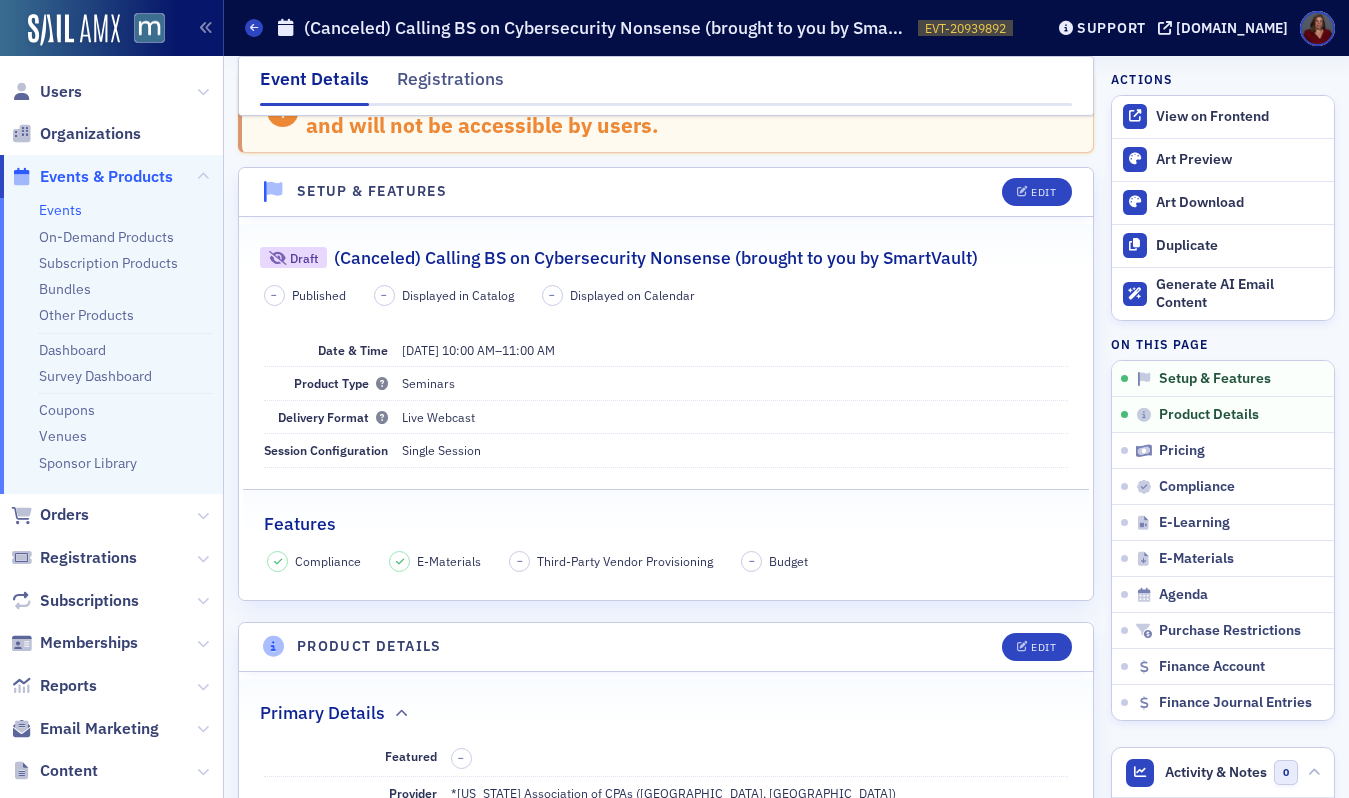 scroll, scrollTop: 0, scrollLeft: 0, axis: both 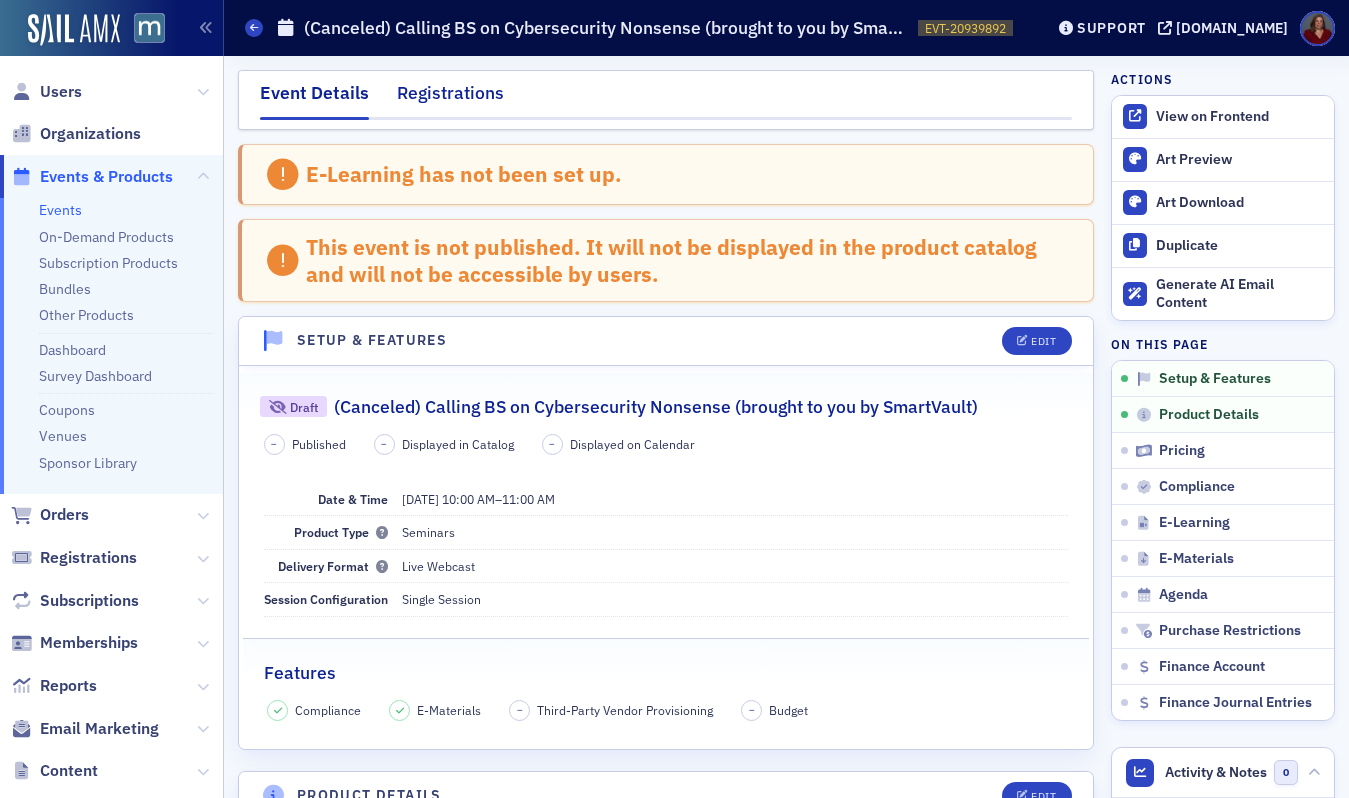 click on "Registrations" 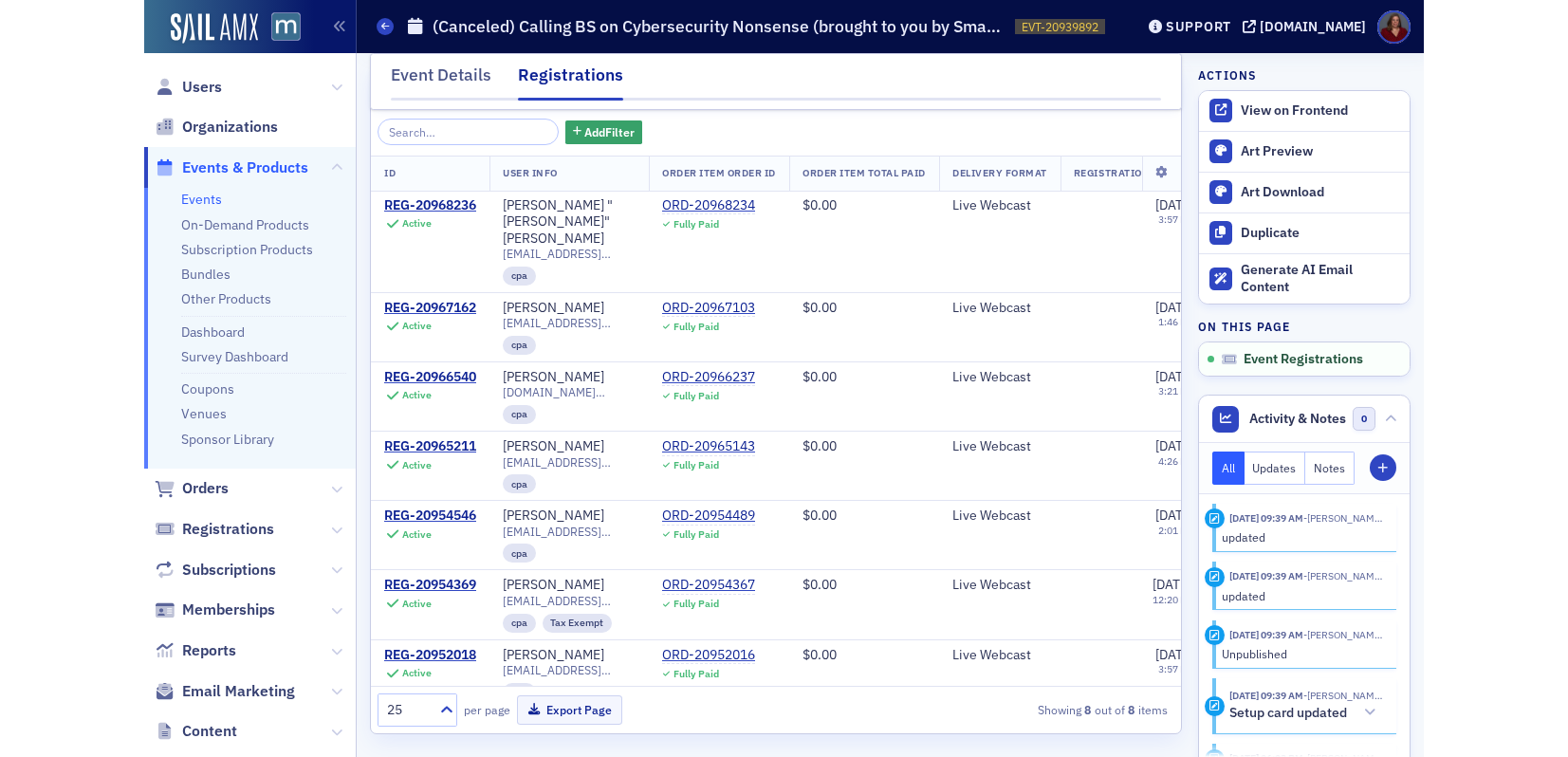 scroll, scrollTop: 73, scrollLeft: 0, axis: vertical 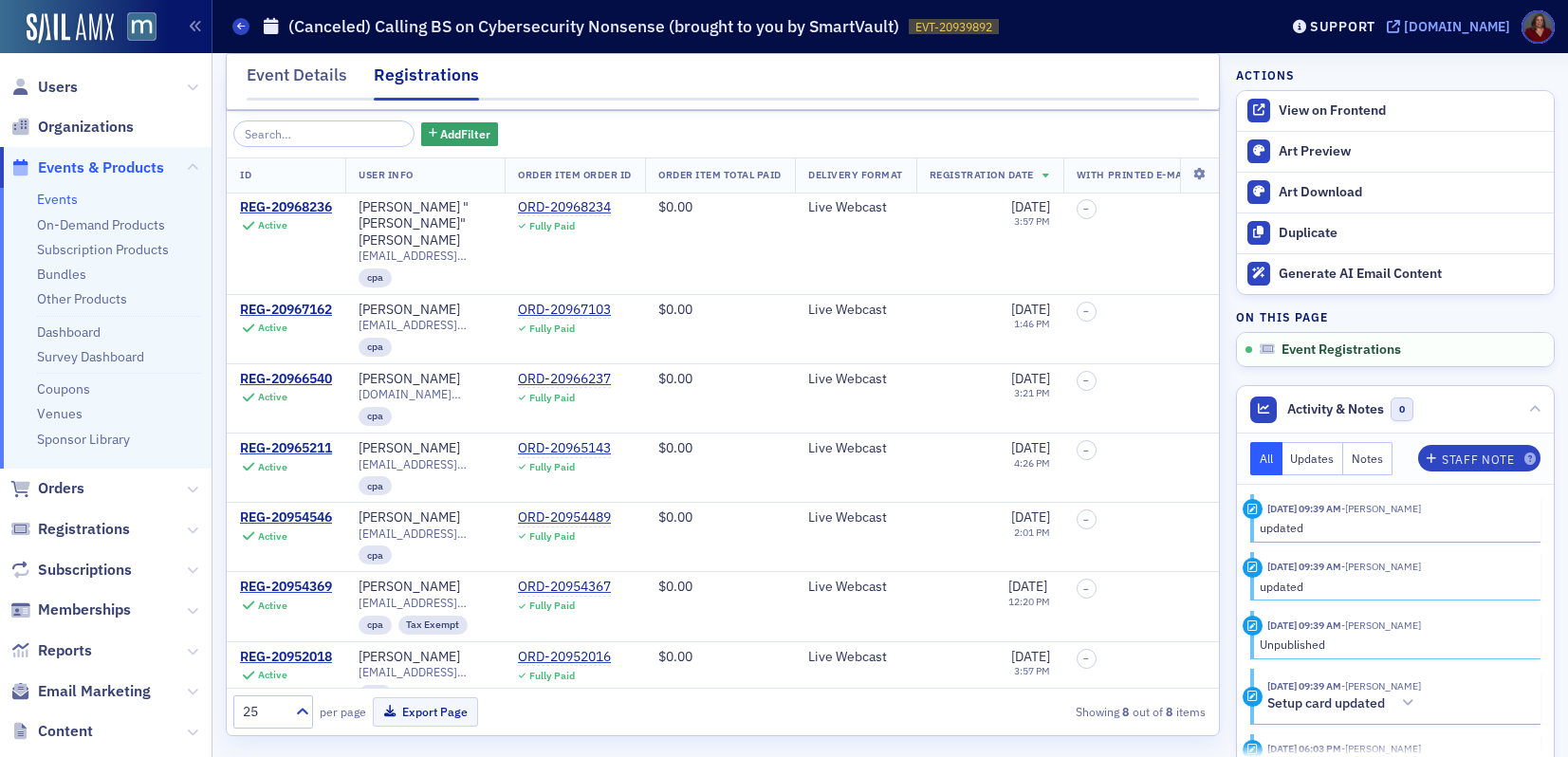 click on "[DOMAIN_NAME]" 